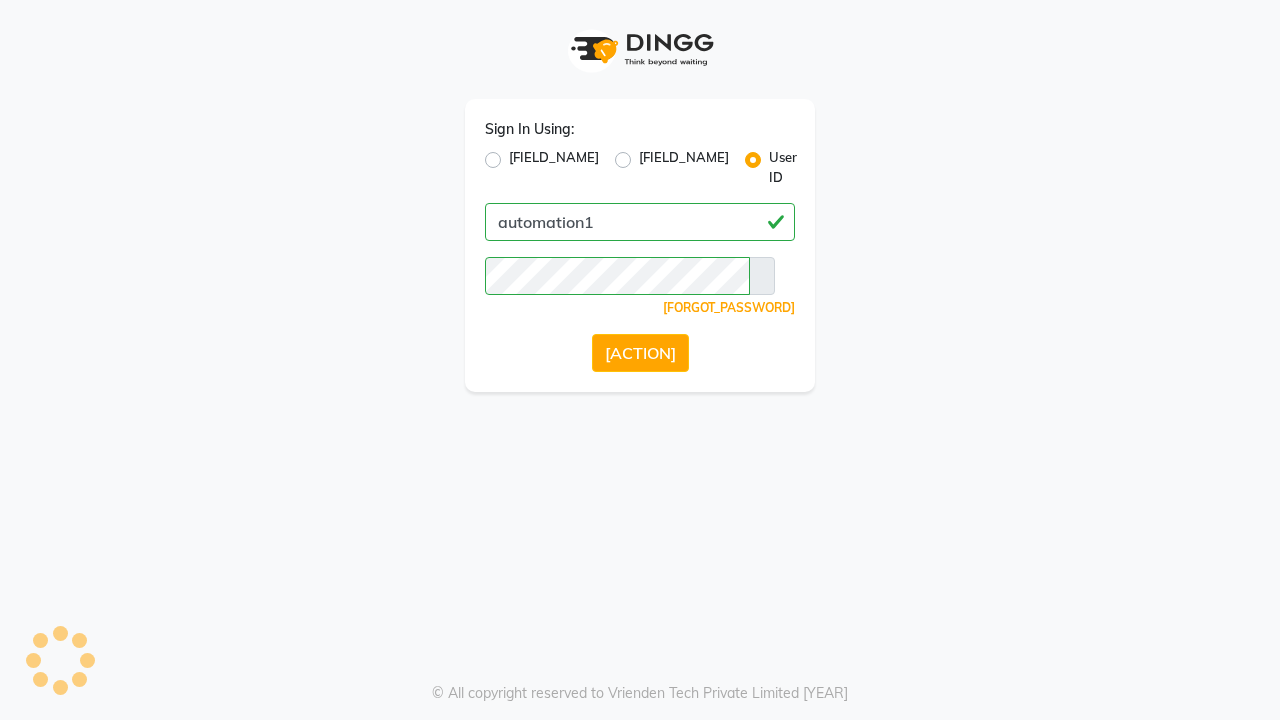 scroll, scrollTop: 0, scrollLeft: 0, axis: both 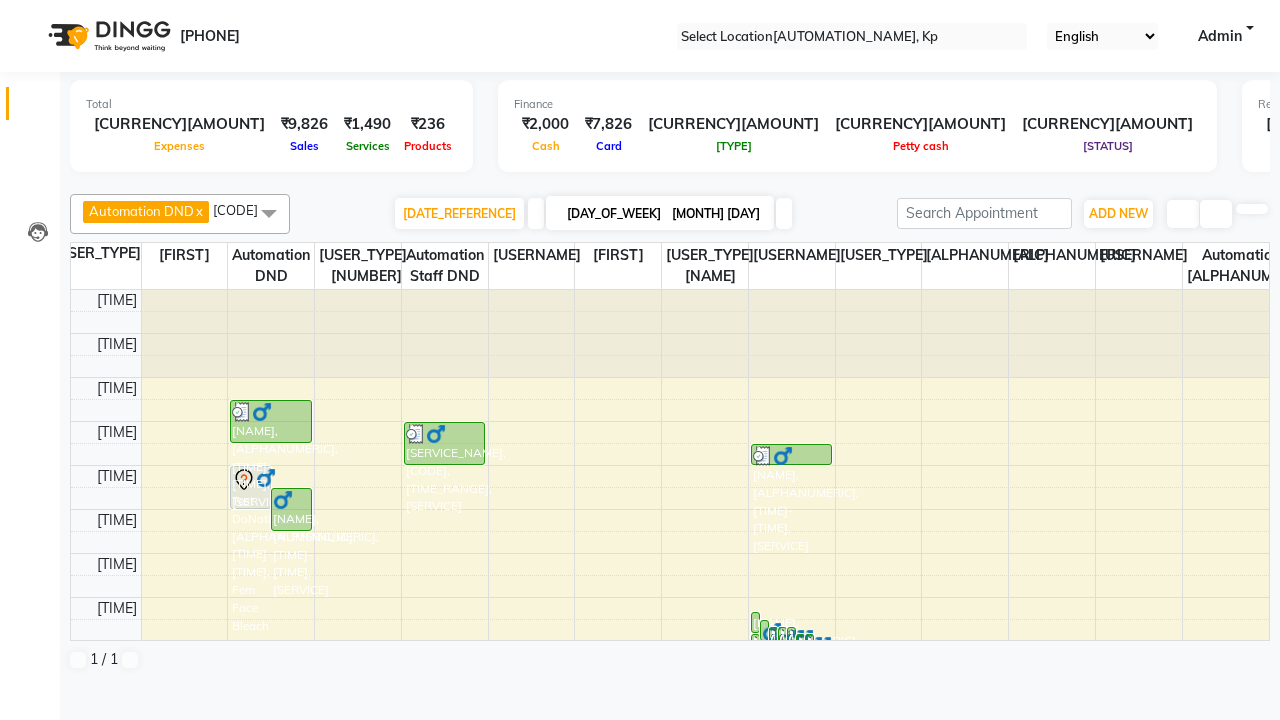 click at bounding box center (31, 8) 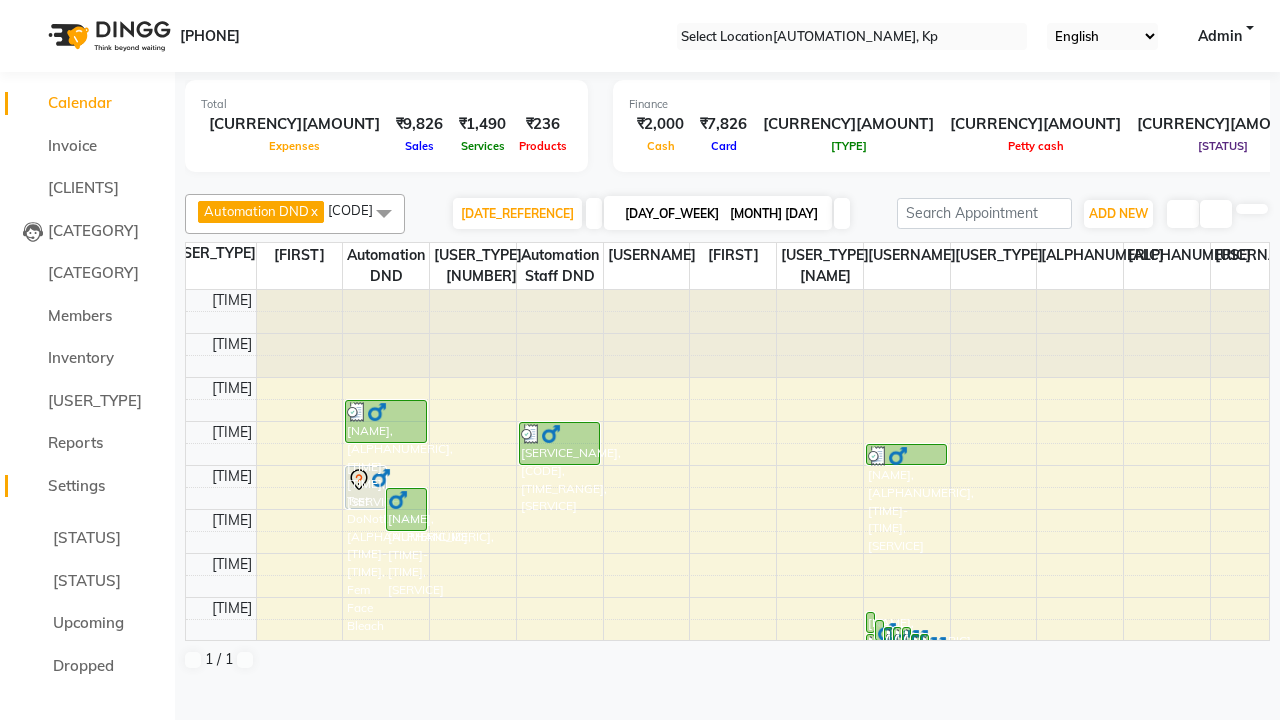 click on "Settings" at bounding box center [76, 485] 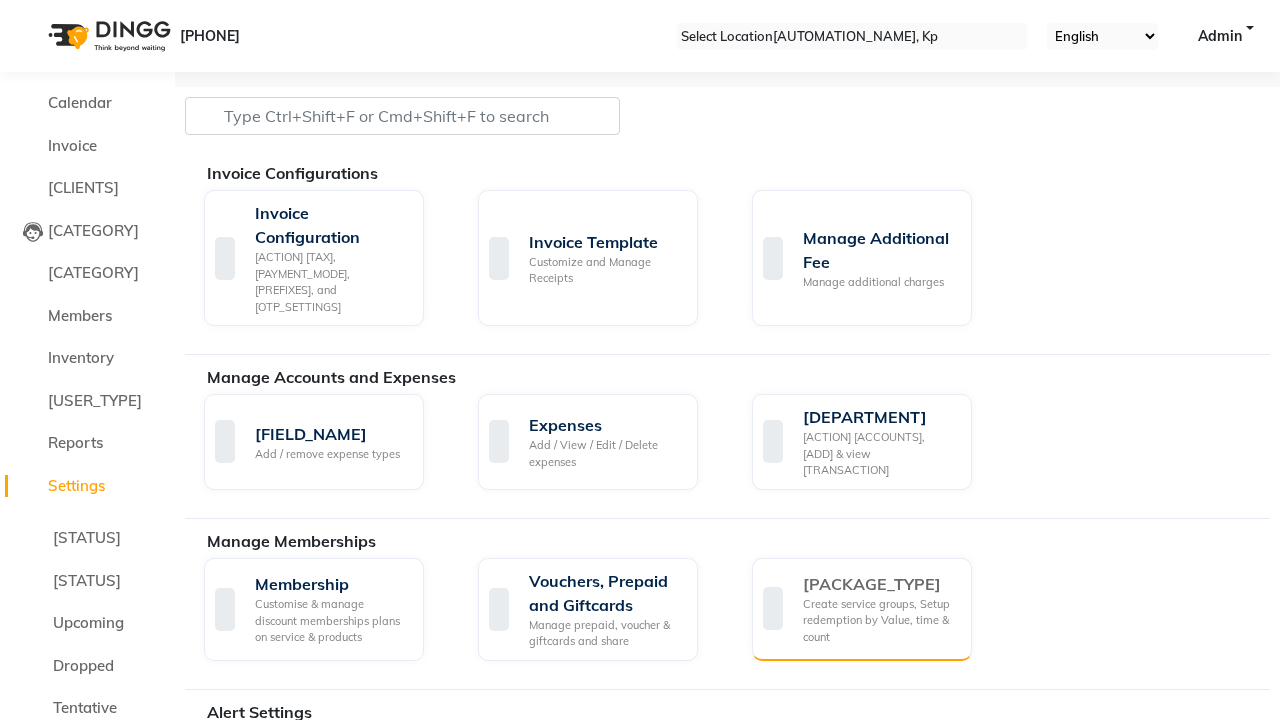 click on "[PACKAGE_TYPE]" at bounding box center [879, 584] 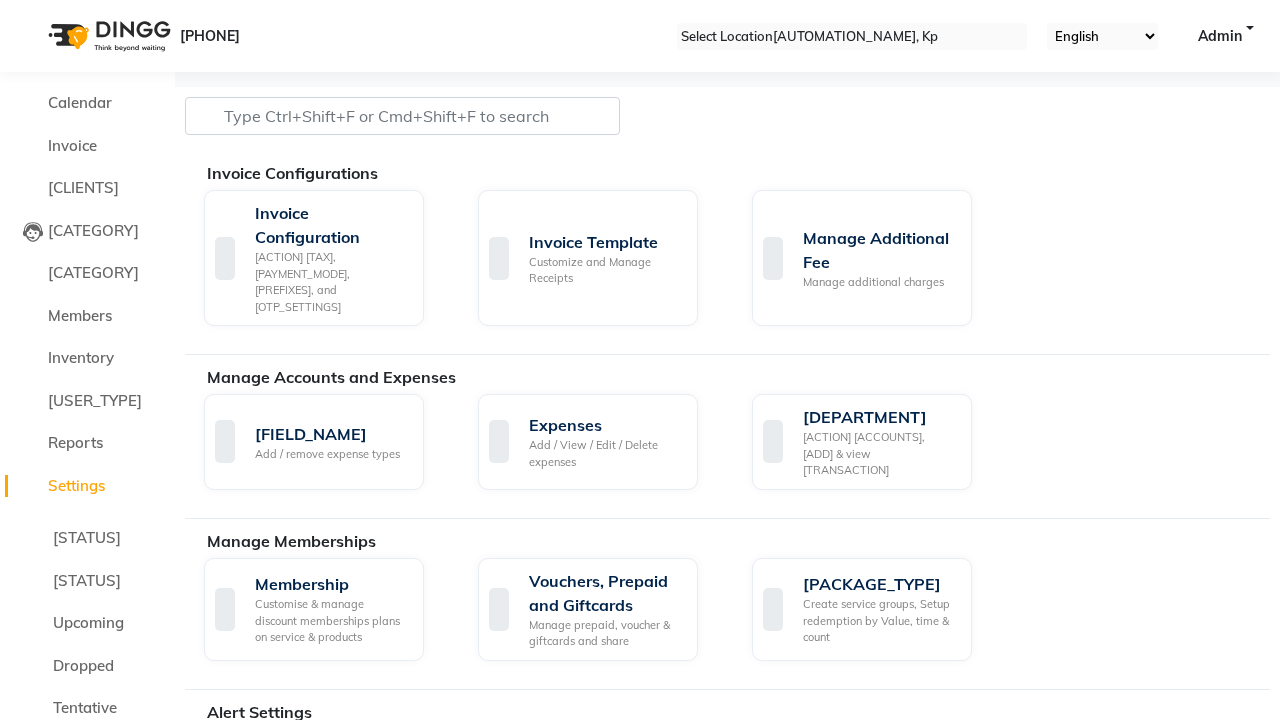 click on "[ACTION]" at bounding box center (605, 932) 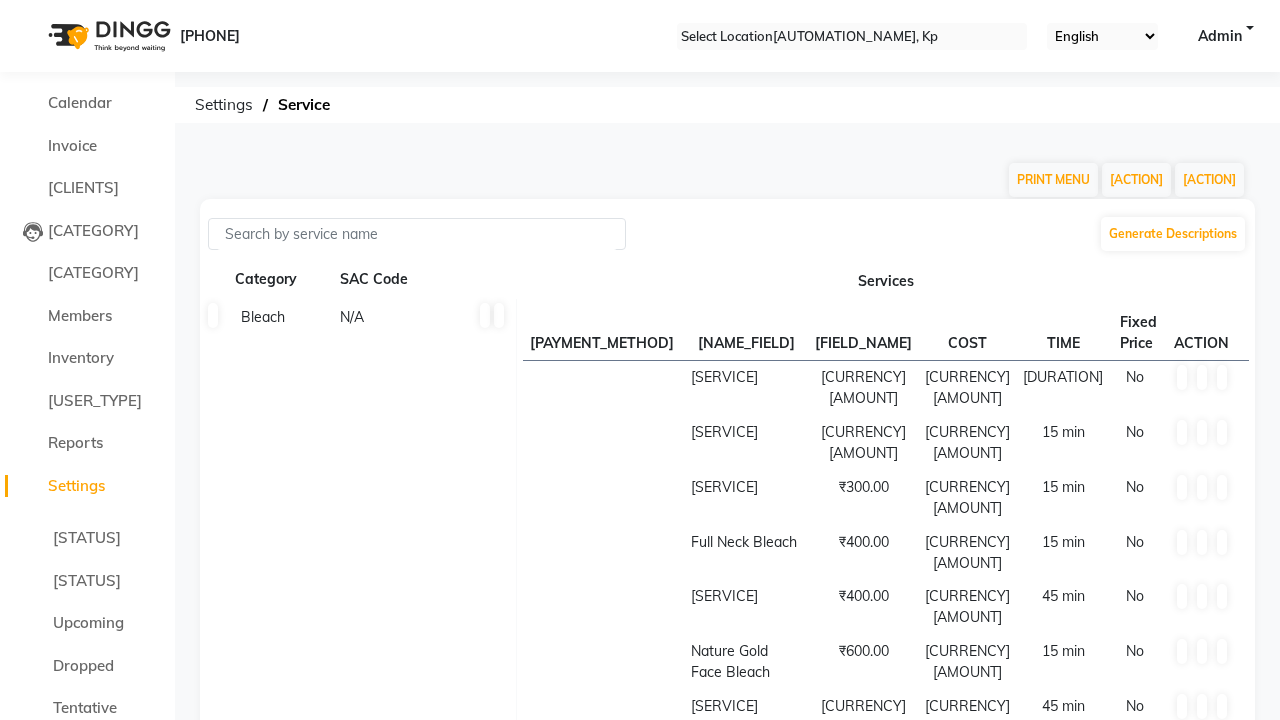 click at bounding box center [31, 8] 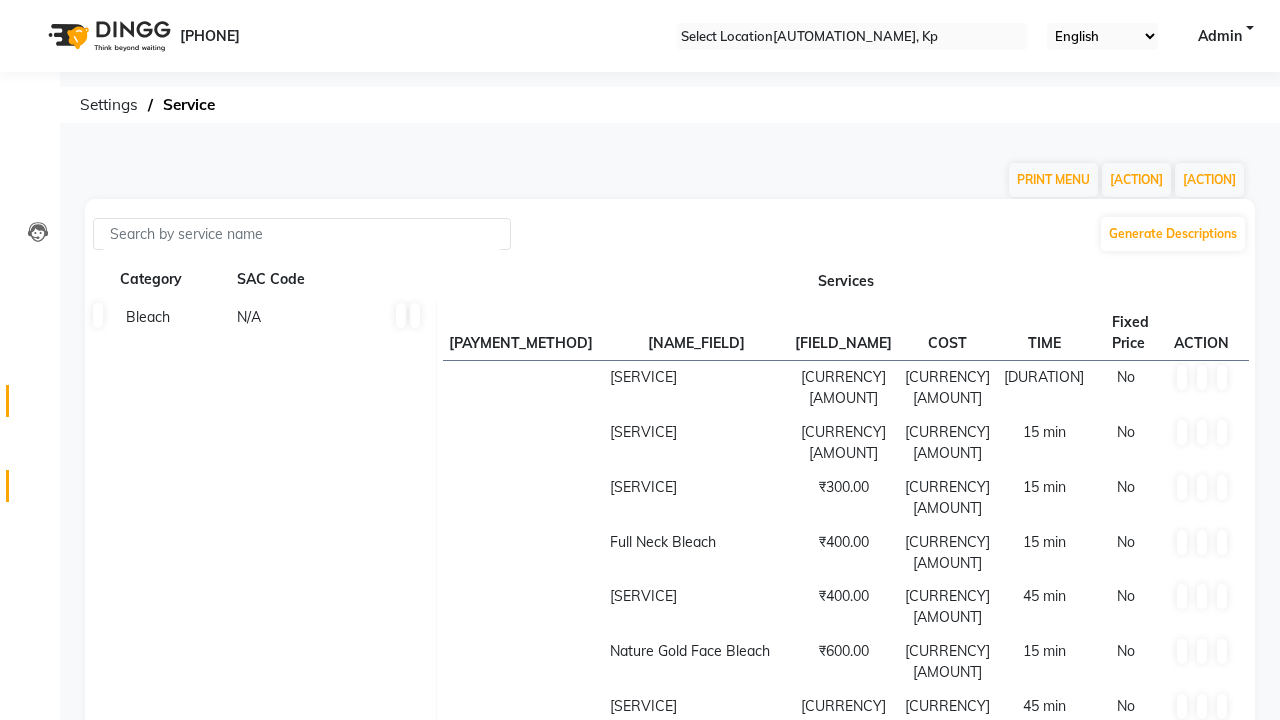 click at bounding box center [37, 406] 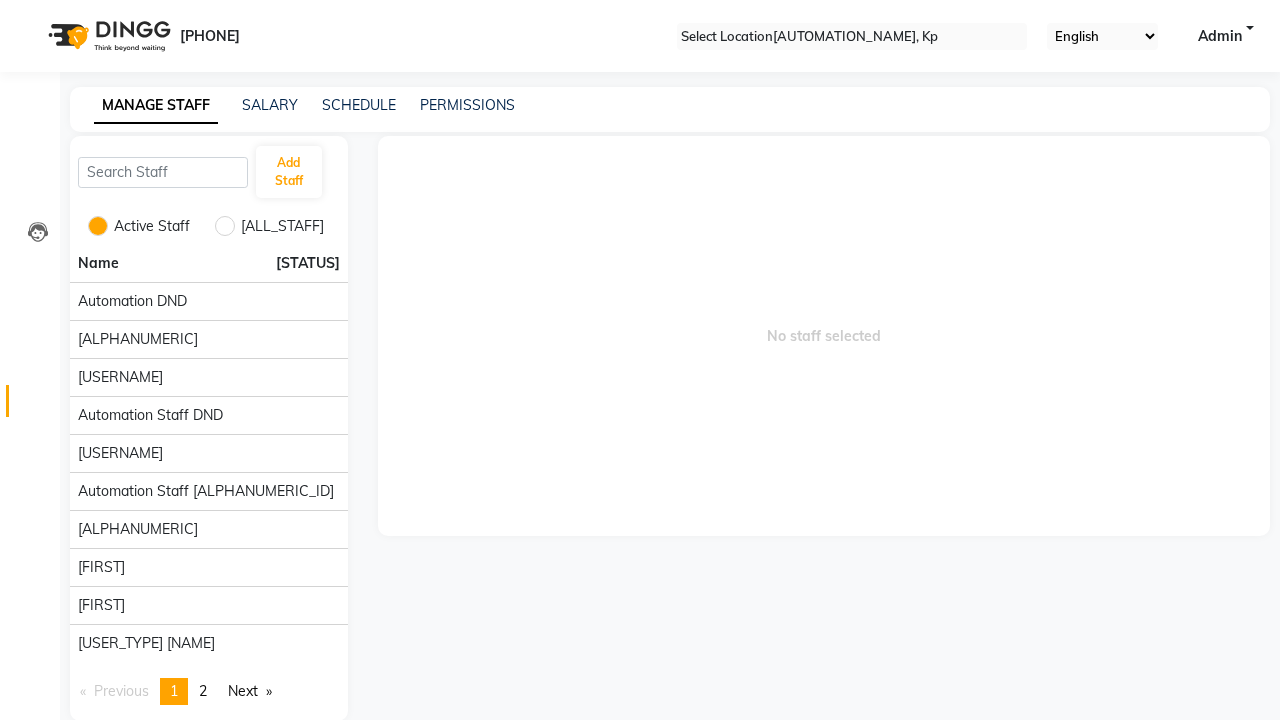 click at bounding box center [31, 8] 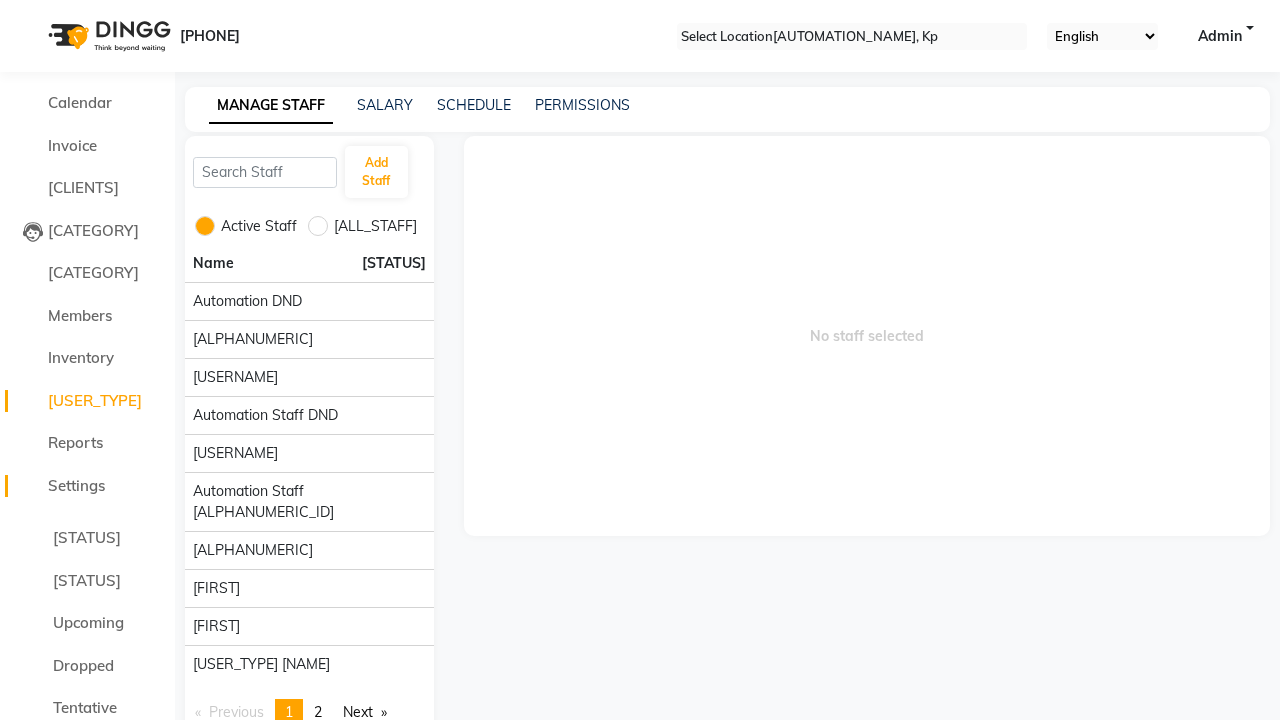 click on "Settings" at bounding box center (76, 485) 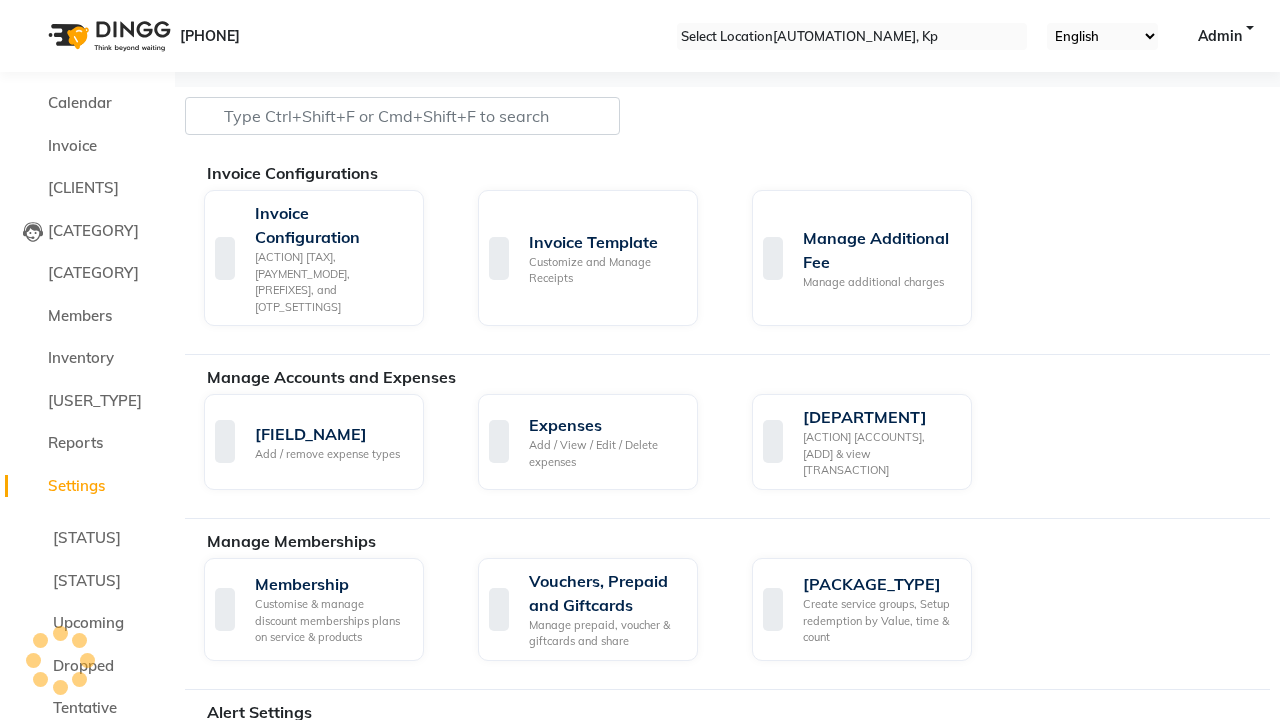 click on "[DATA_IMPORT]" at bounding box center (605, 1755) 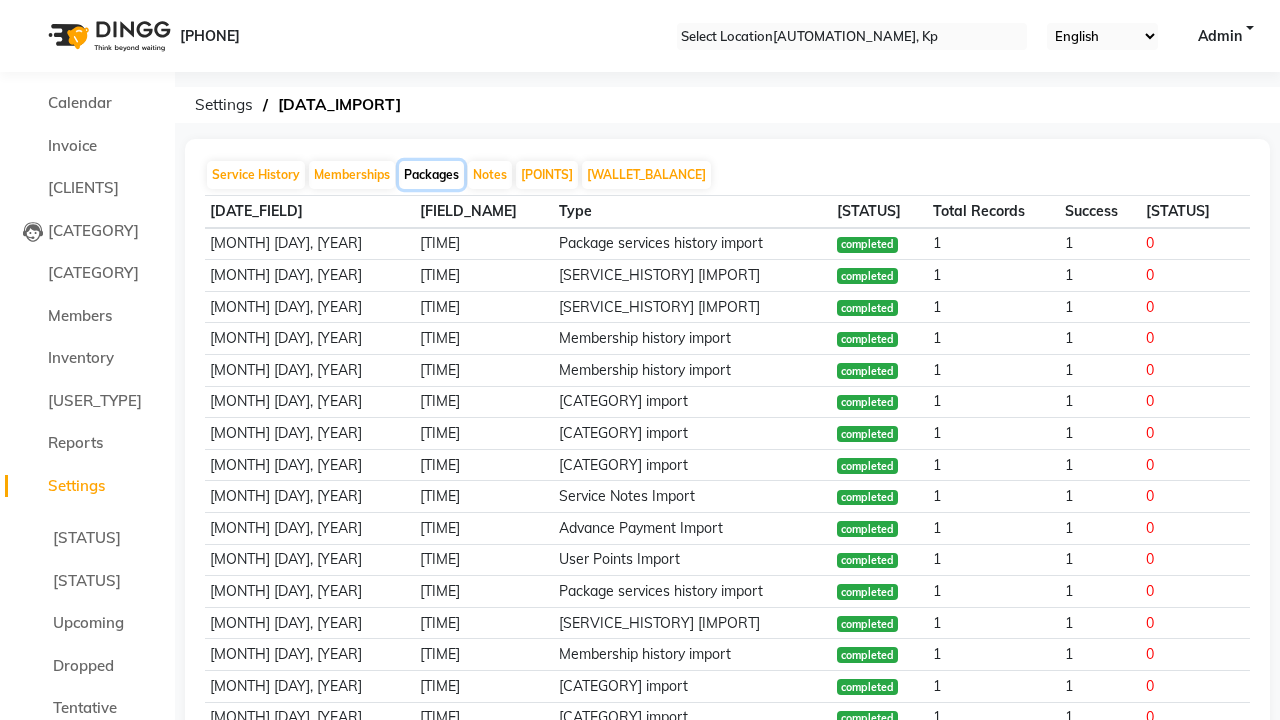 click on "Packages" at bounding box center (431, 175) 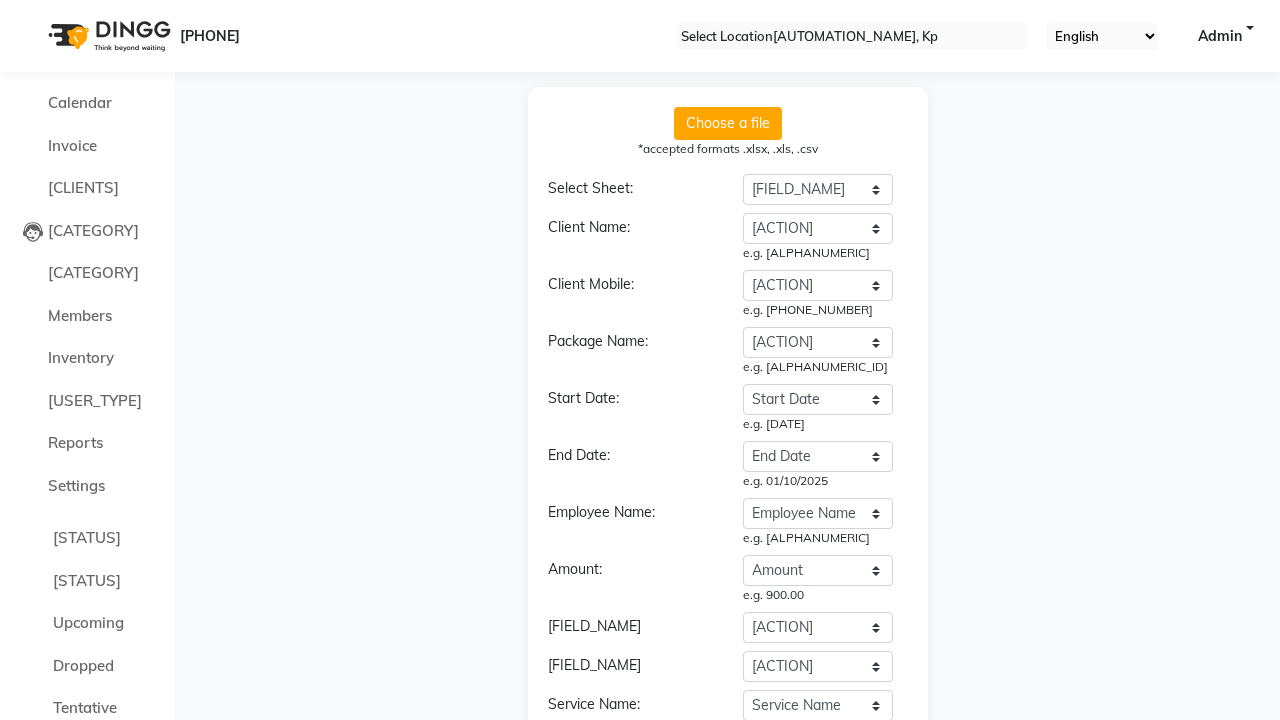 click on "Continue" at bounding box center (728, 958) 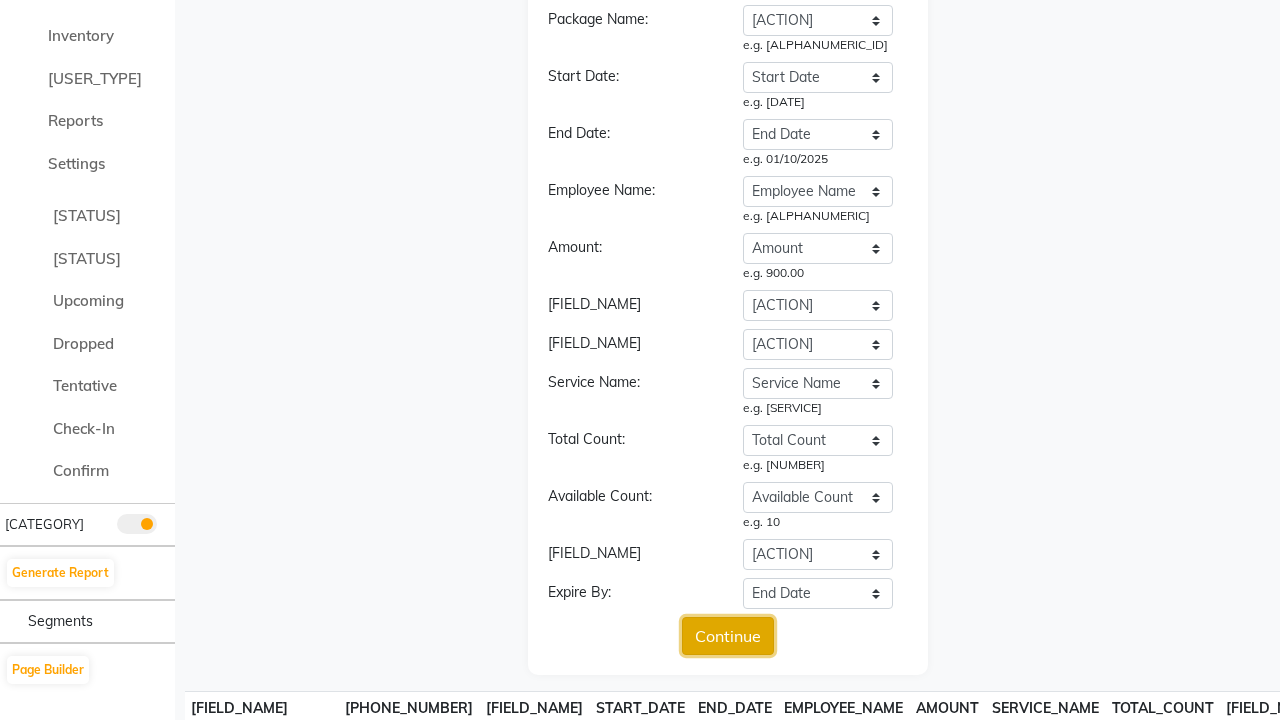 scroll, scrollTop: 528, scrollLeft: 0, axis: vertical 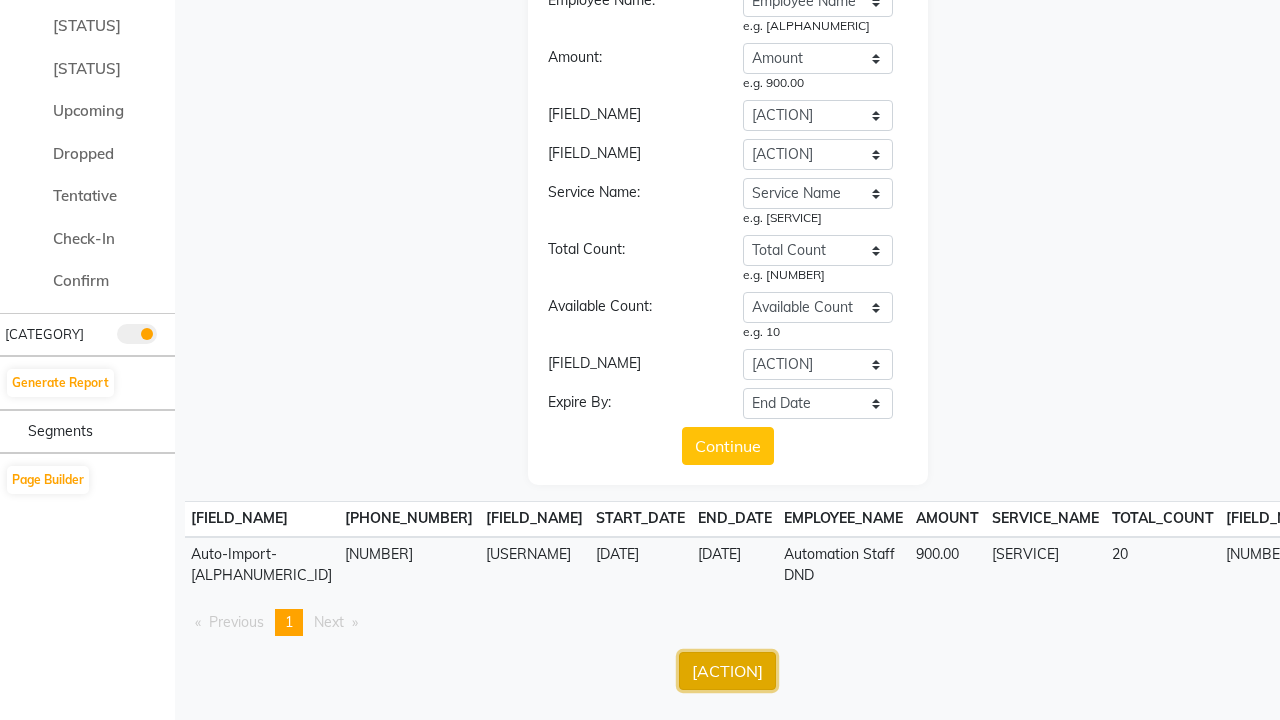 click on "[ACTION]" at bounding box center (727, 671) 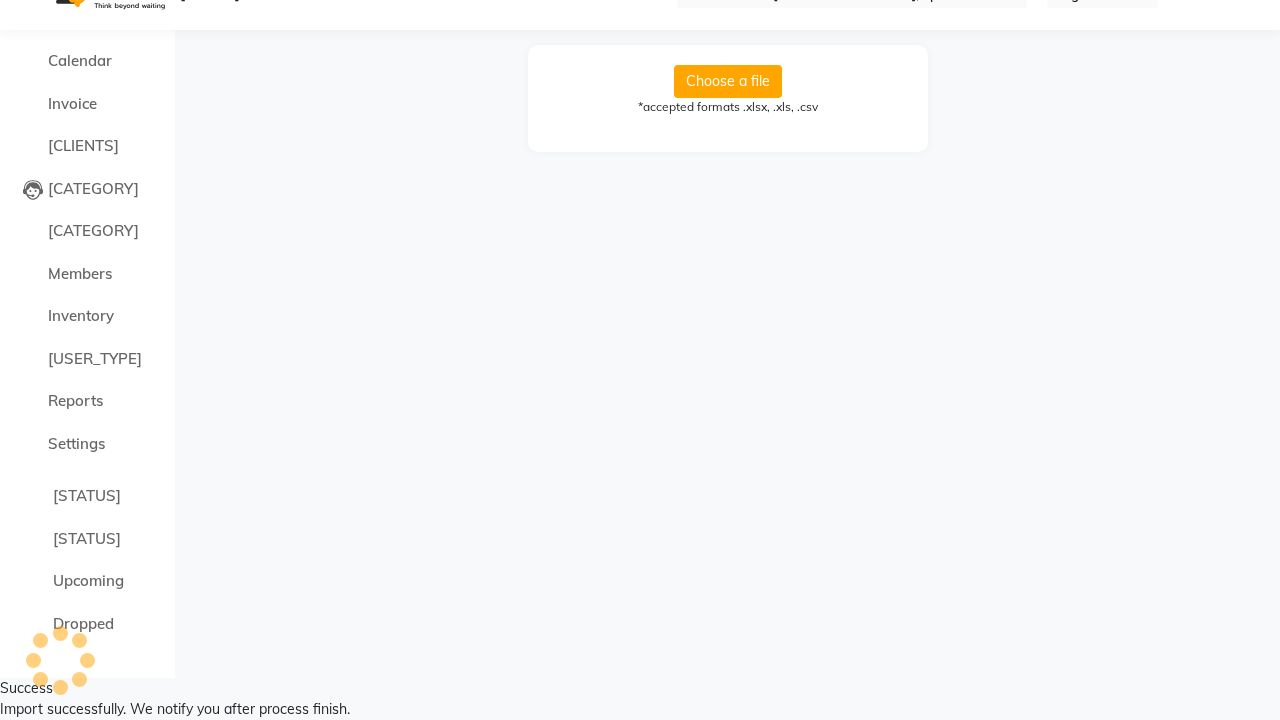 scroll, scrollTop: 0, scrollLeft: 0, axis: both 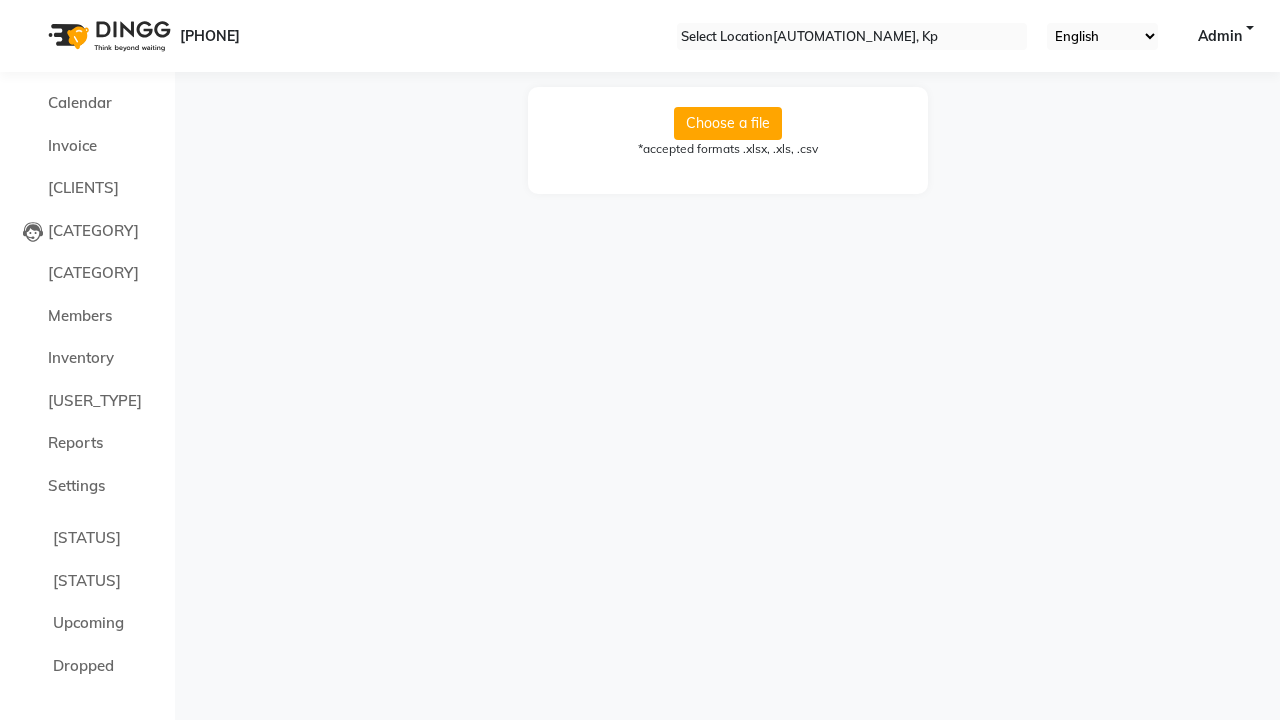 click on "Import successfully. We notify you after process finish." at bounding box center [640, 751] 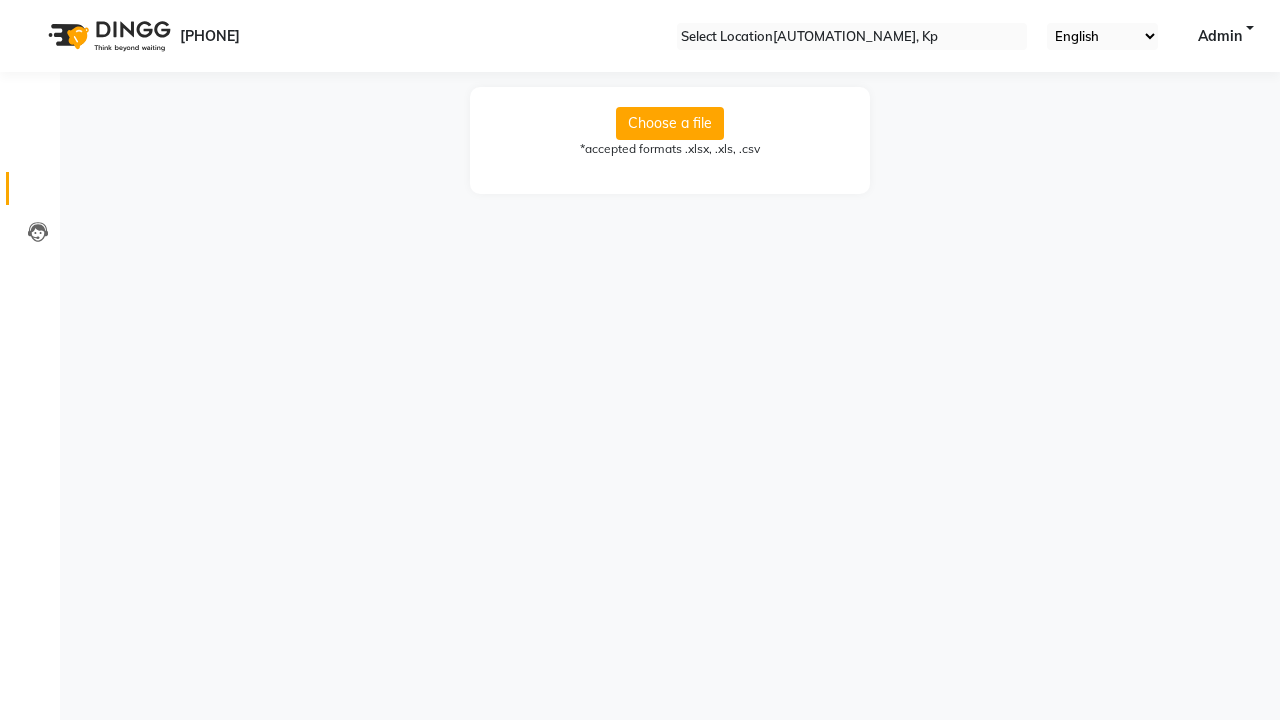 click at bounding box center (38, 193) 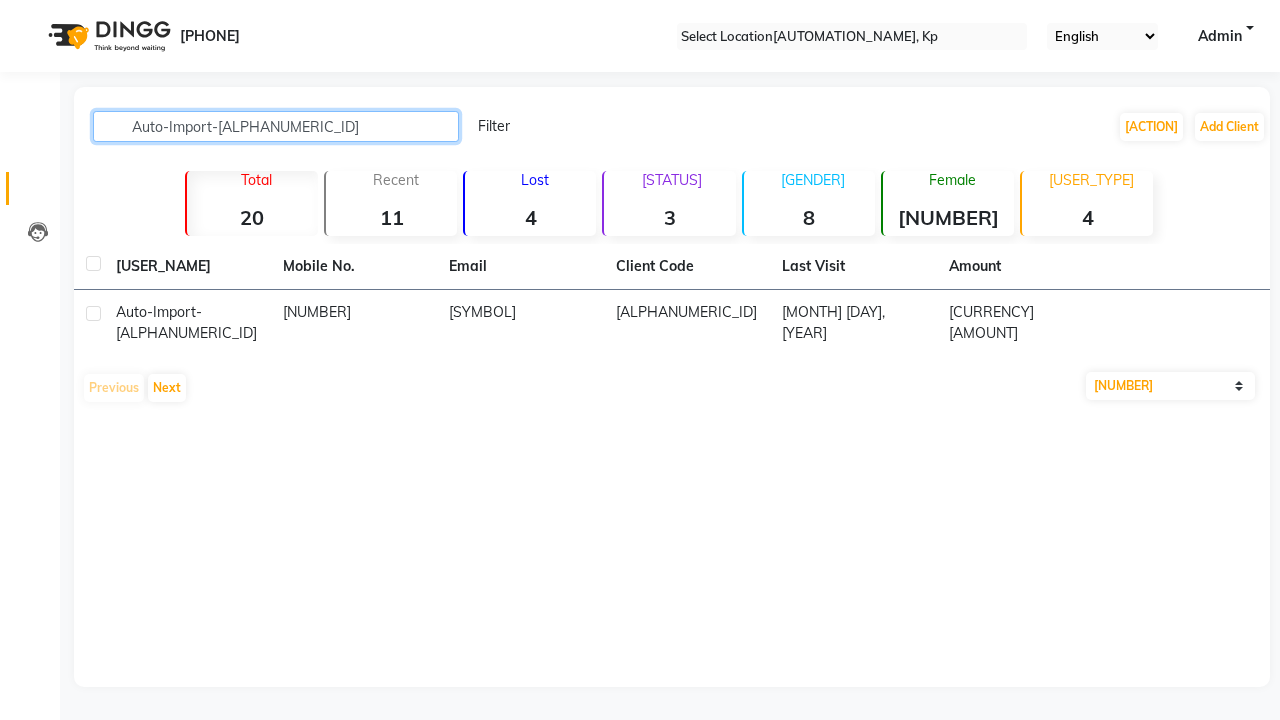 type on "Auto-Import-[ALPHANUMERIC_ID]" 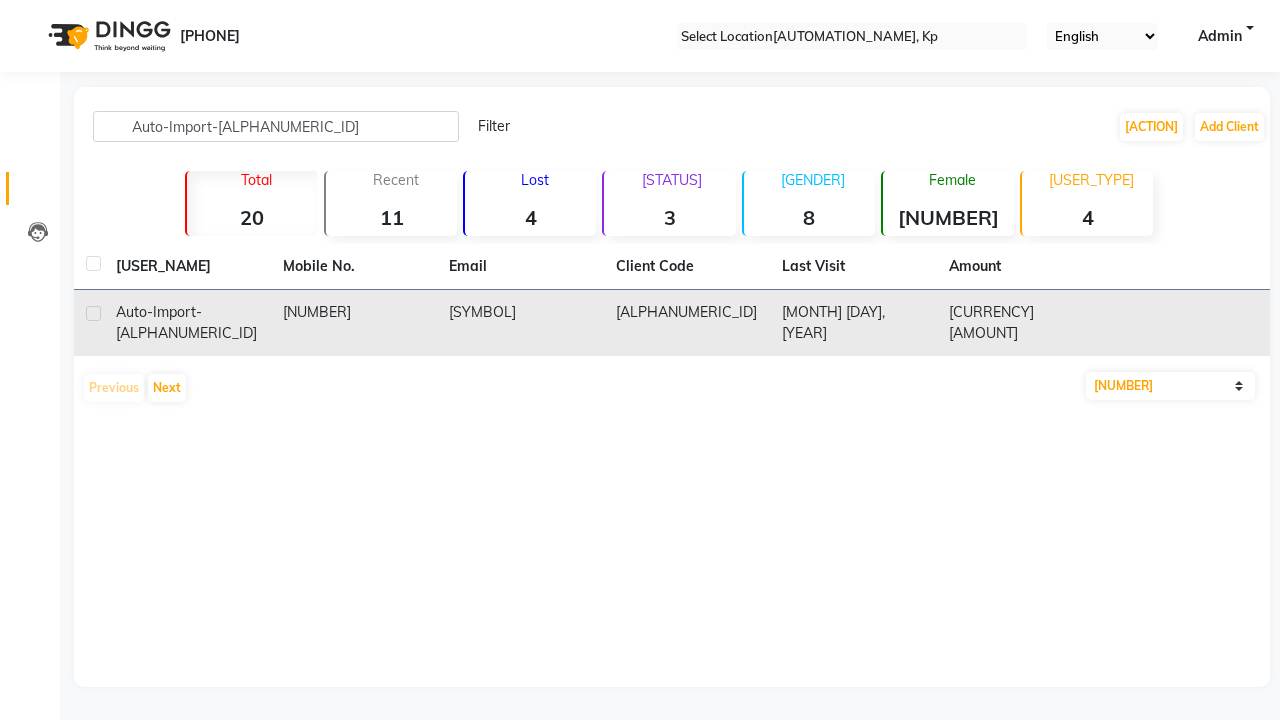 click on "[ALPHANUMERIC_ID]" at bounding box center [687, 323] 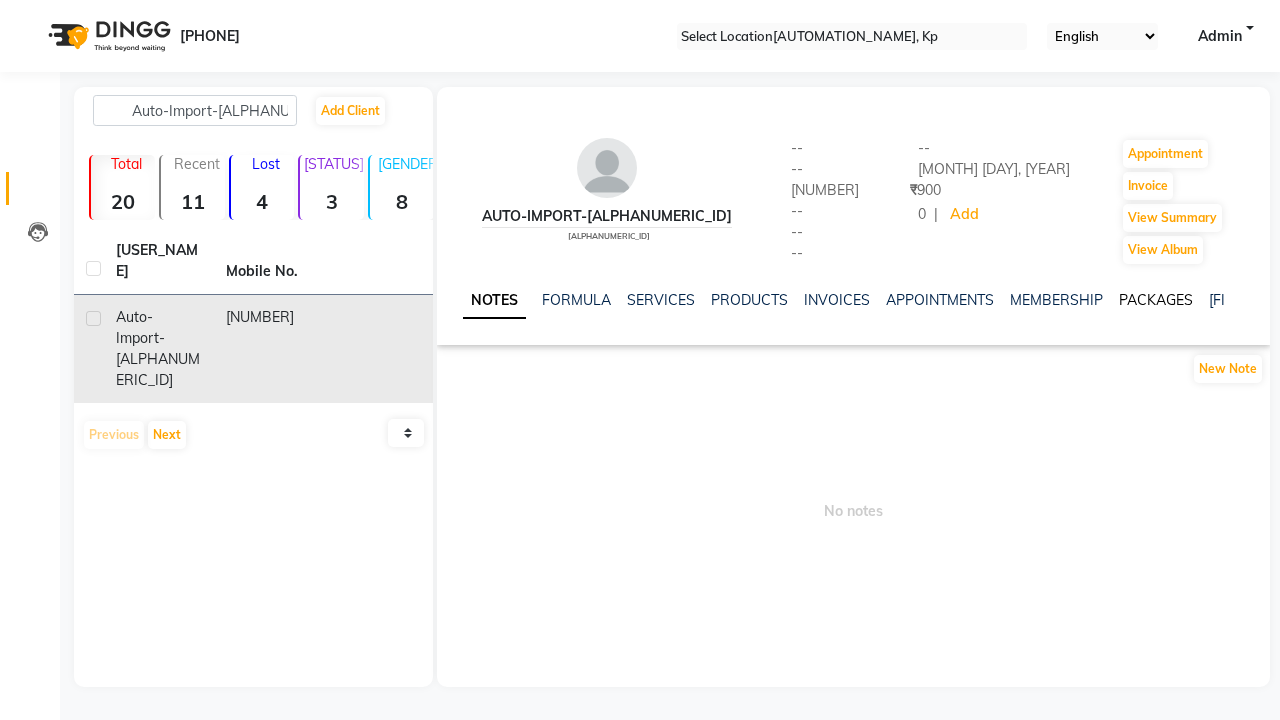 click on "PACKAGES" at bounding box center (1156, 300) 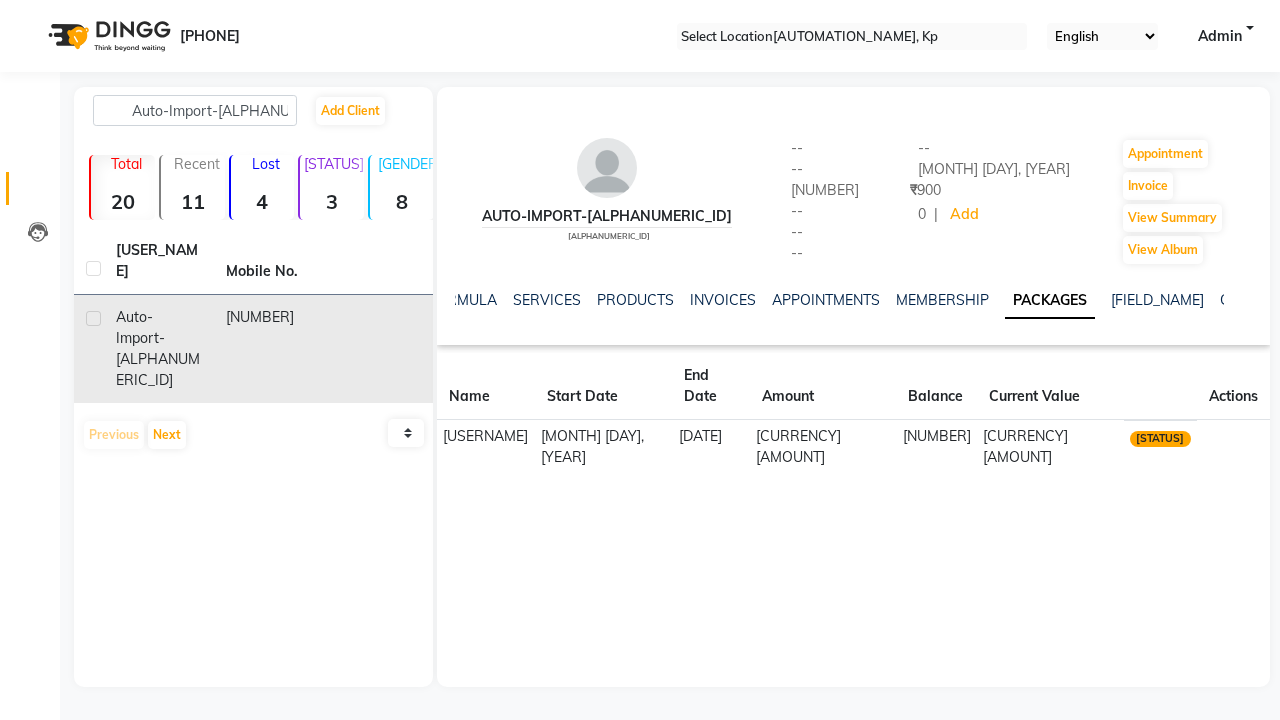 click on "Admin" at bounding box center [1220, 36] 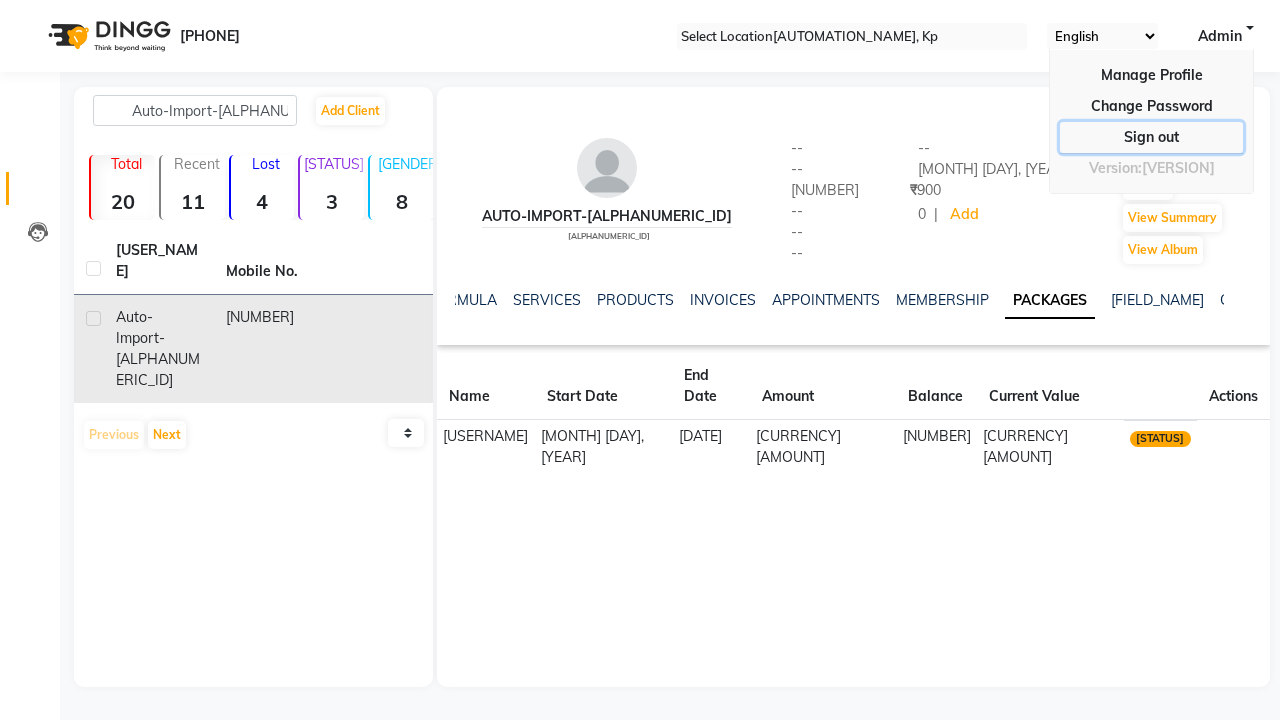 click on "Sign out" at bounding box center [1151, 106] 